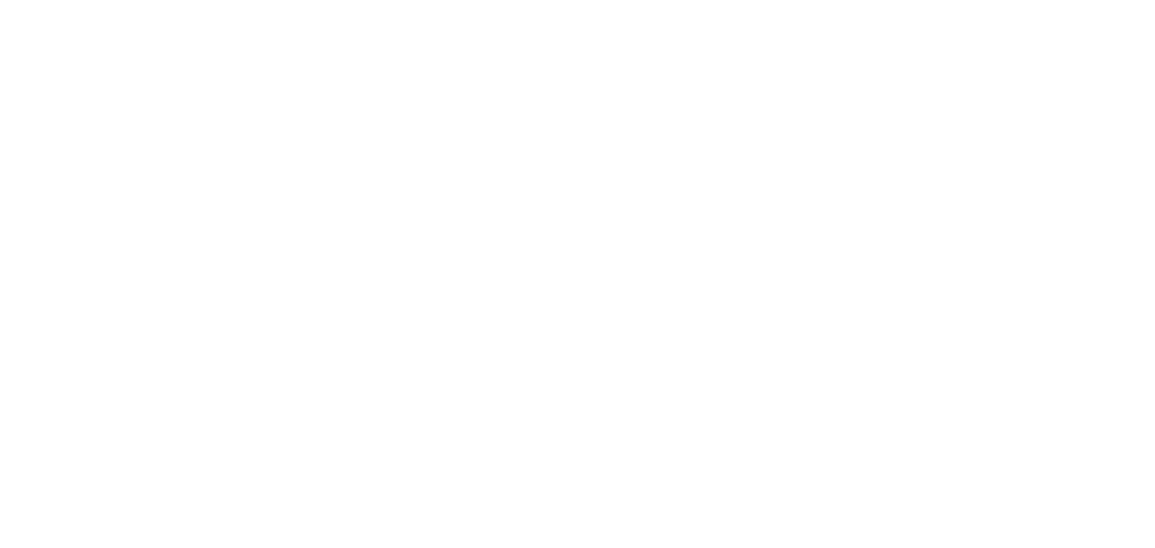 scroll, scrollTop: 0, scrollLeft: 0, axis: both 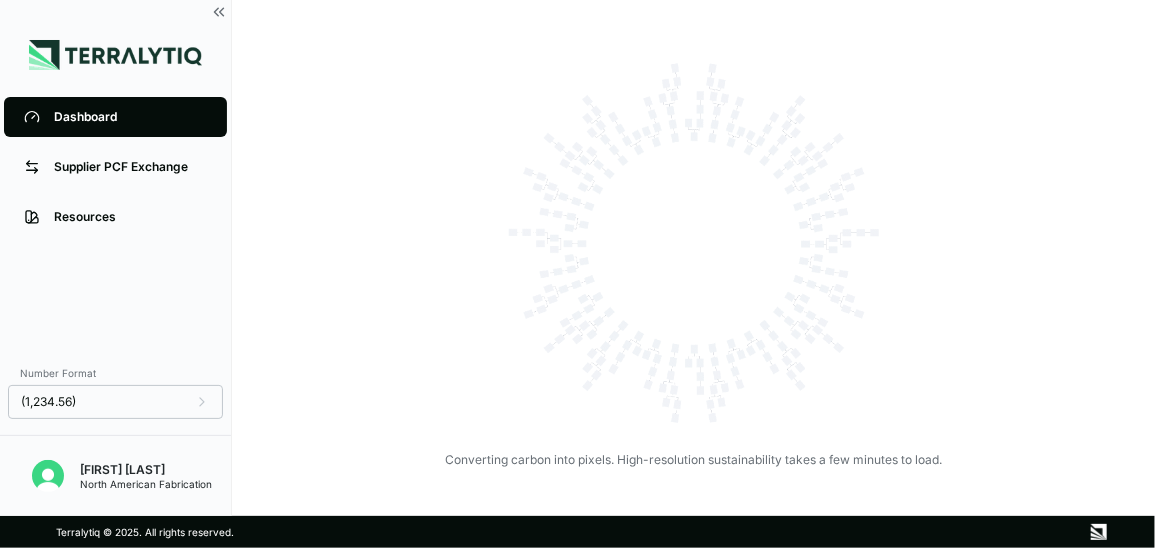 click on "Converting carbon into pixels. High-resolution sustainability takes a few minutes to load." at bounding box center (693, 256) 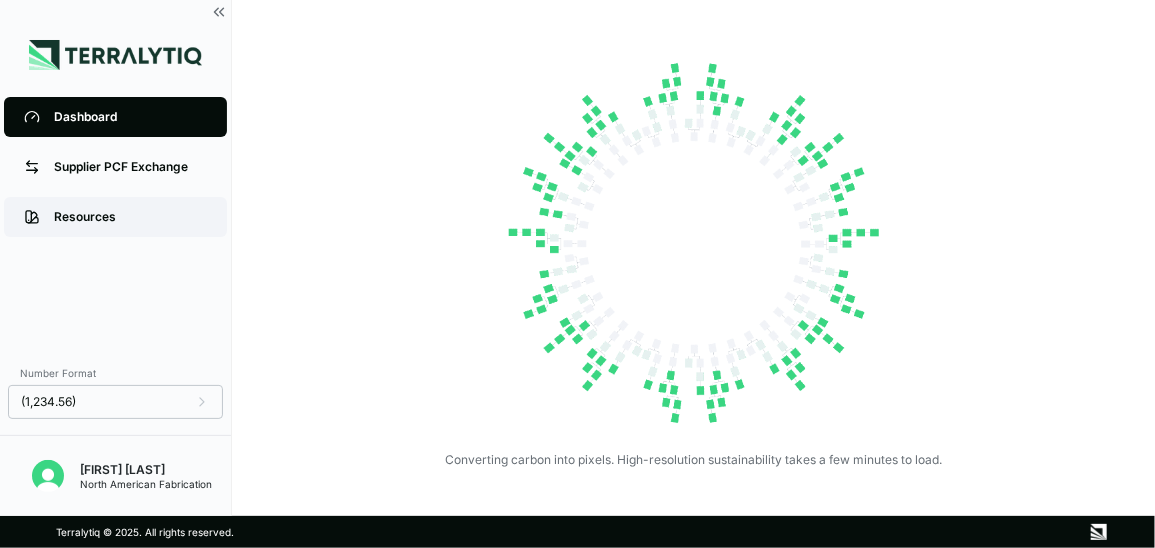click on "Resources" at bounding box center [115, 217] 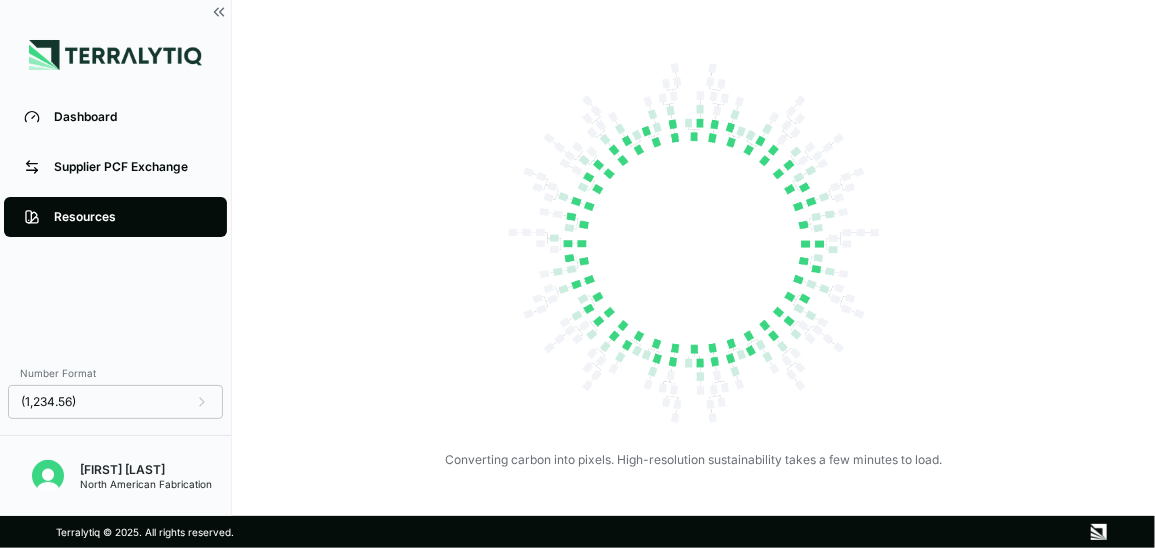 scroll, scrollTop: 5, scrollLeft: 0, axis: vertical 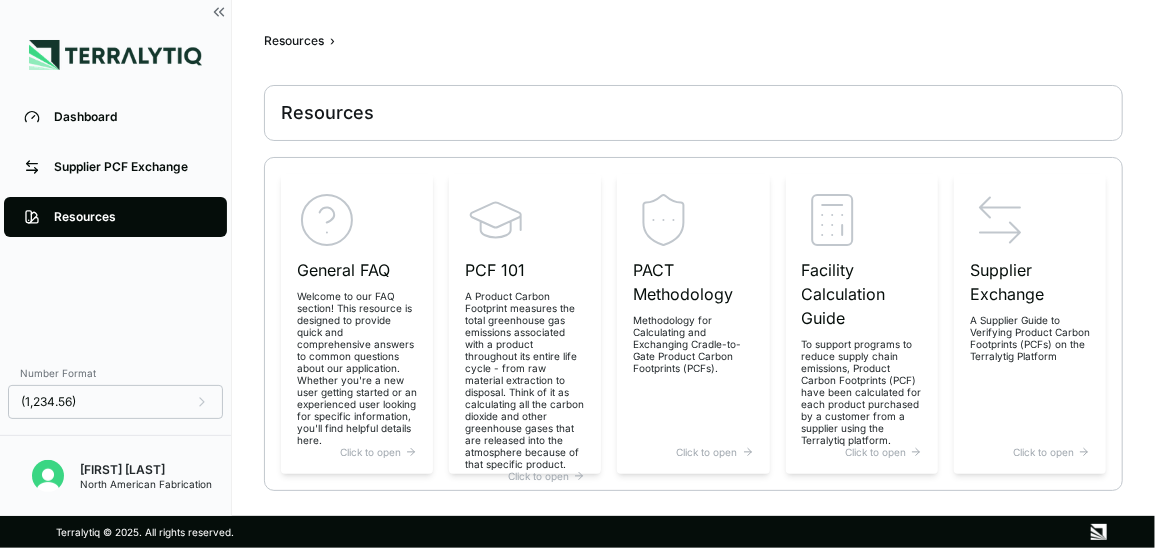 click on "Resources ›" at bounding box center (693, 41) 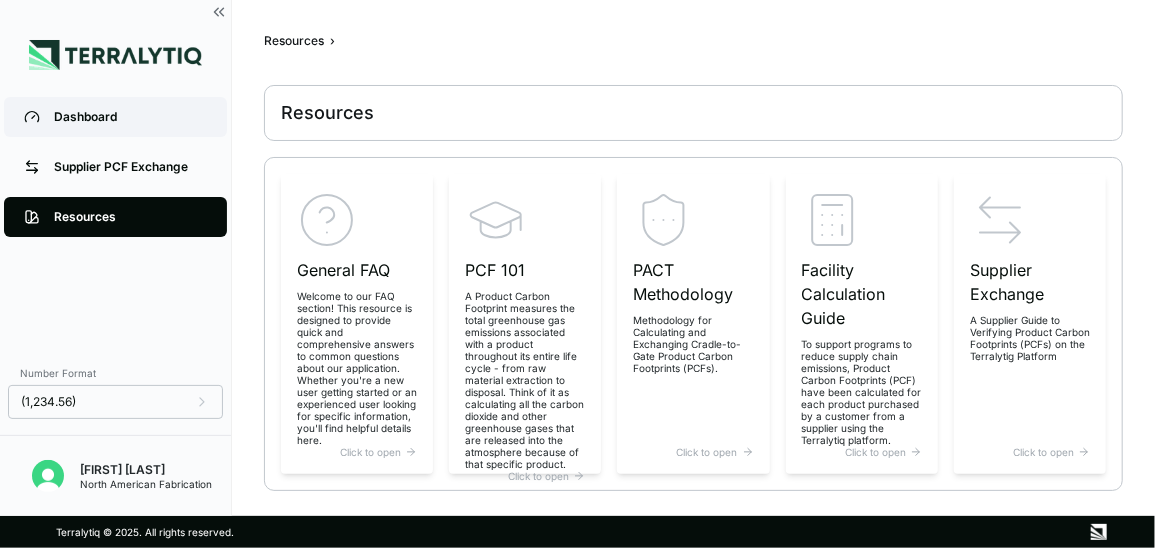 click 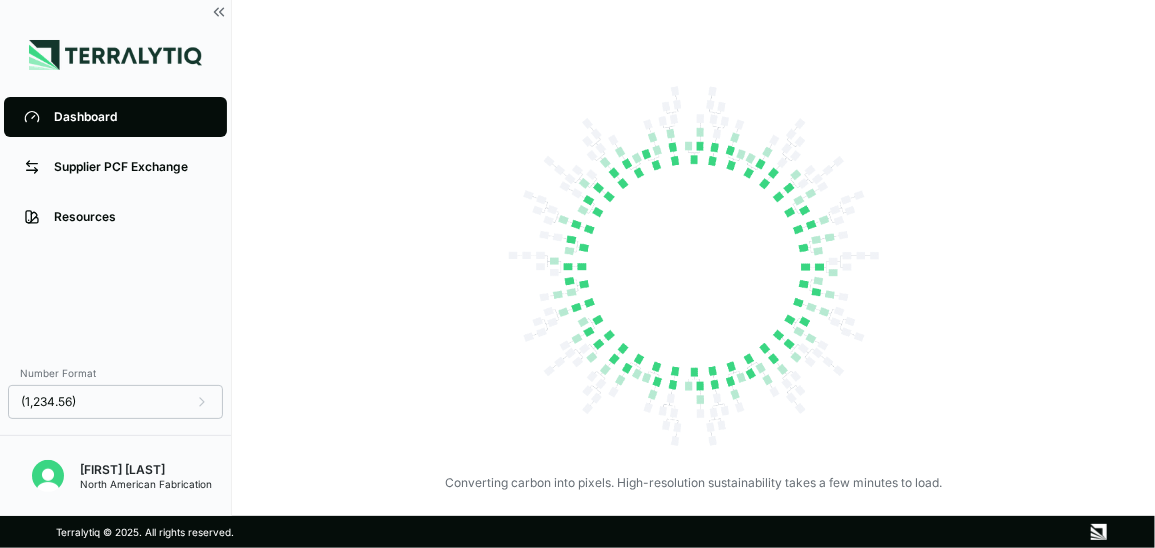 click on "Converting carbon into pixels. High-resolution sustainability takes a few minutes to load." at bounding box center (693, 279) 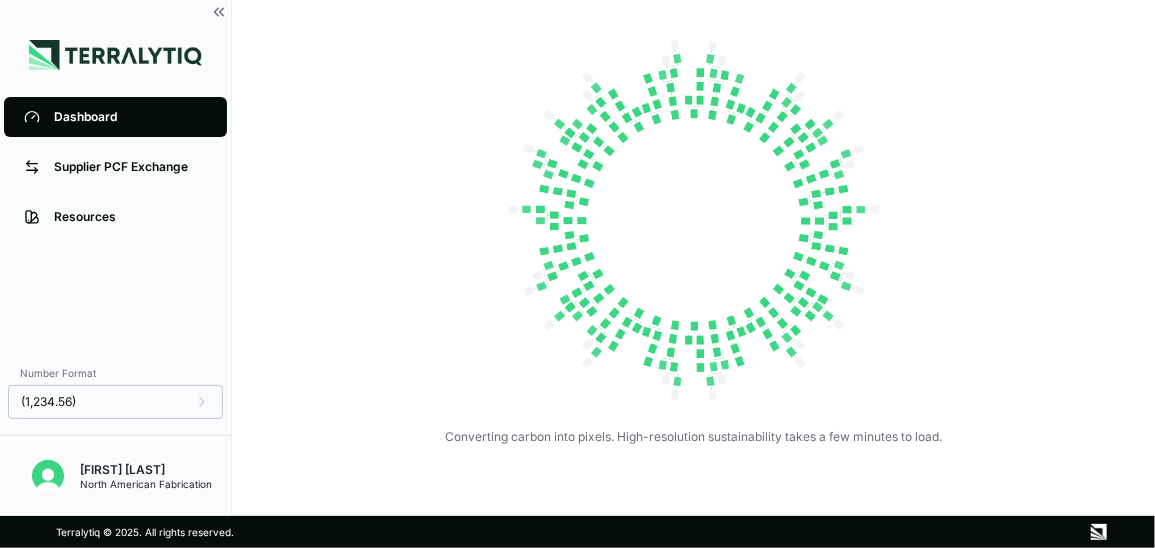 scroll, scrollTop: 0, scrollLeft: 0, axis: both 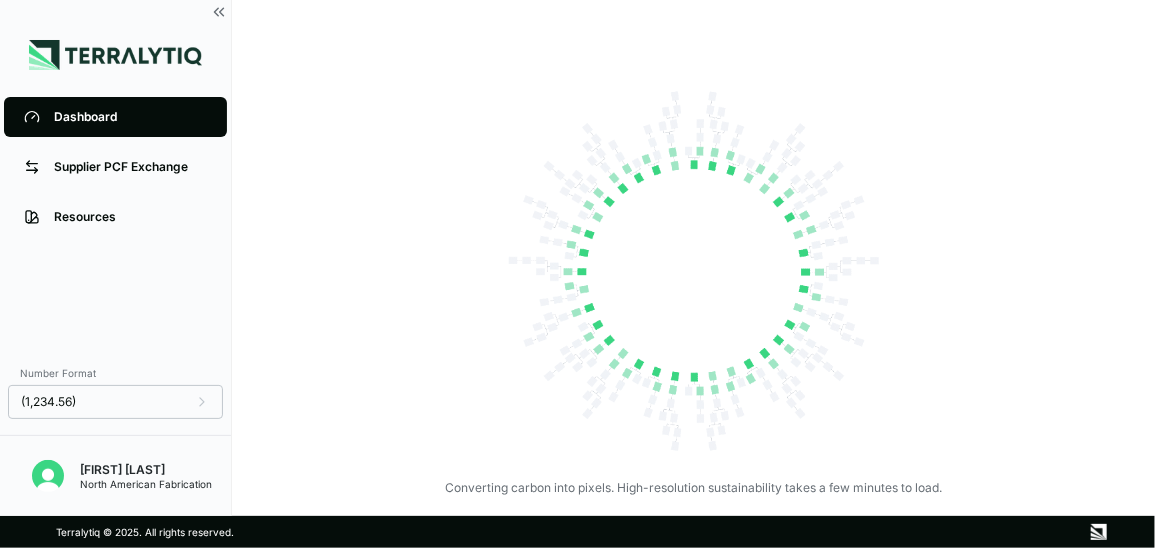 drag, startPoint x: 492, startPoint y: 221, endPoint x: 341, endPoint y: 238, distance: 151.95393 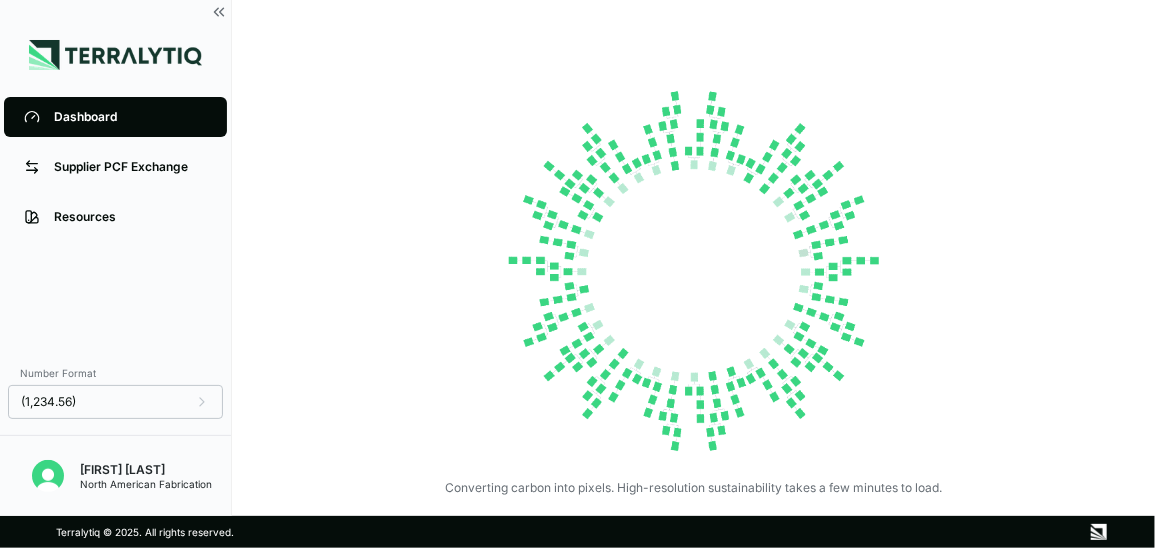 click on "Converting carbon into pixels. High-resolution sustainability takes a few minutes to load." at bounding box center [693, 284] 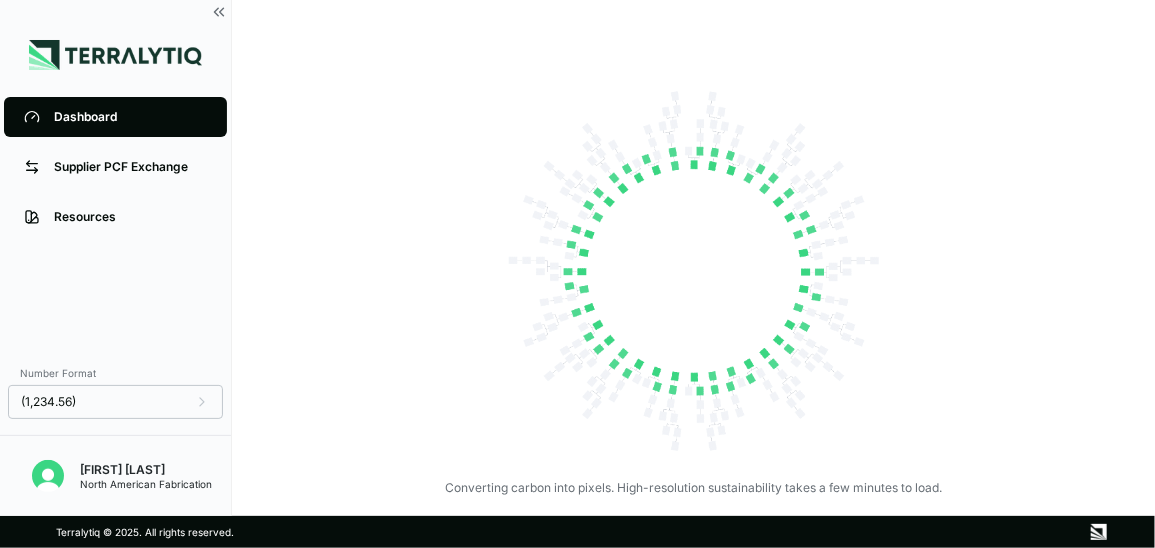 click on "Converting carbon into pixels. High-resolution sustainability takes a few minutes to load." at bounding box center (693, 284) 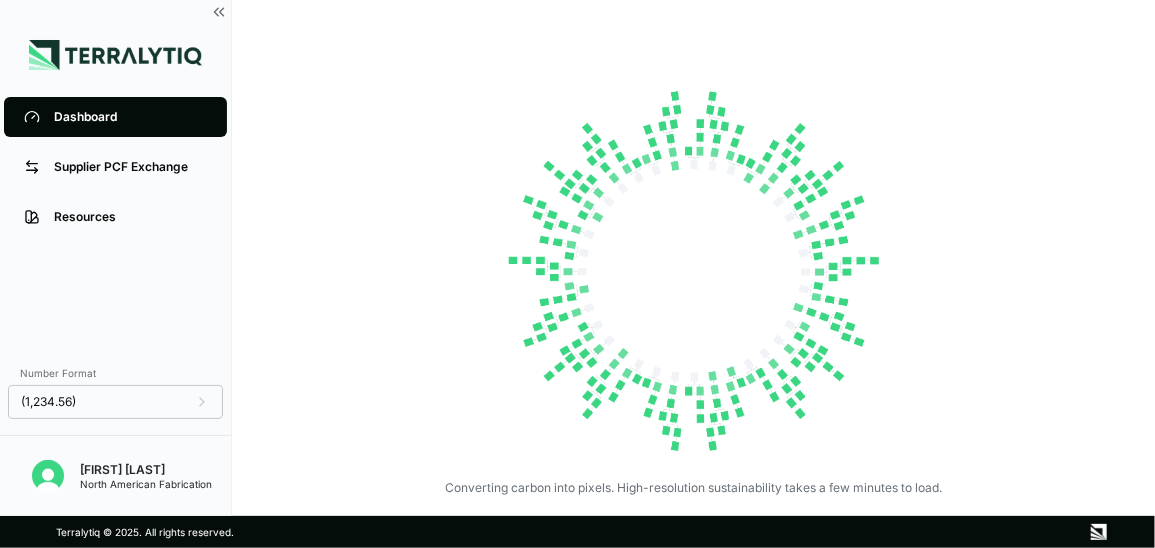 click on "Converting carbon into pixels. High-resolution sustainability takes a few minutes to load." at bounding box center (693, 284) 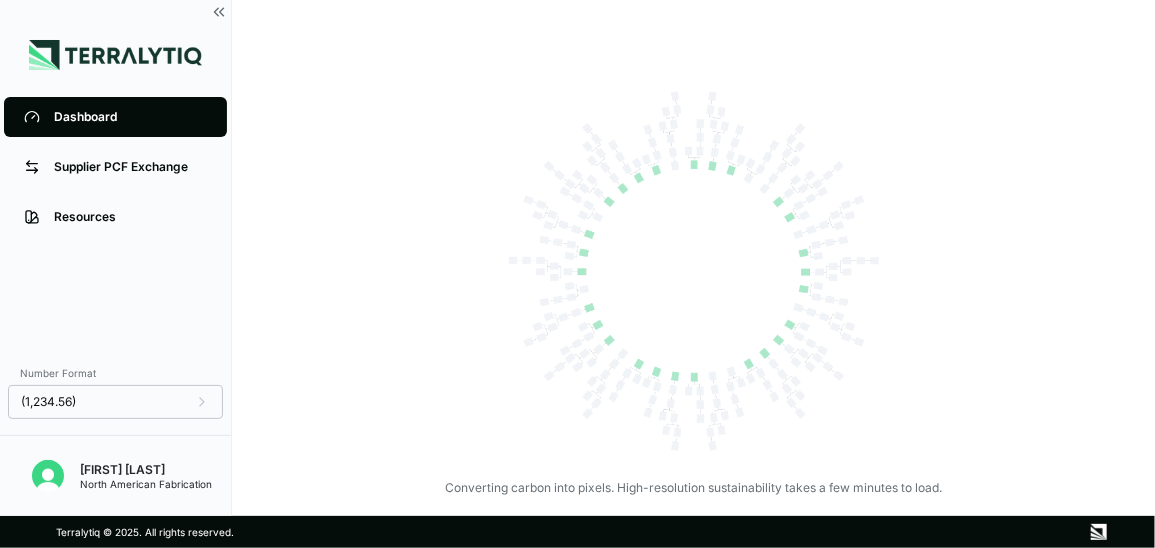 click on "Converting carbon into pixels. High-resolution sustainability takes a few minutes to load." at bounding box center [693, 284] 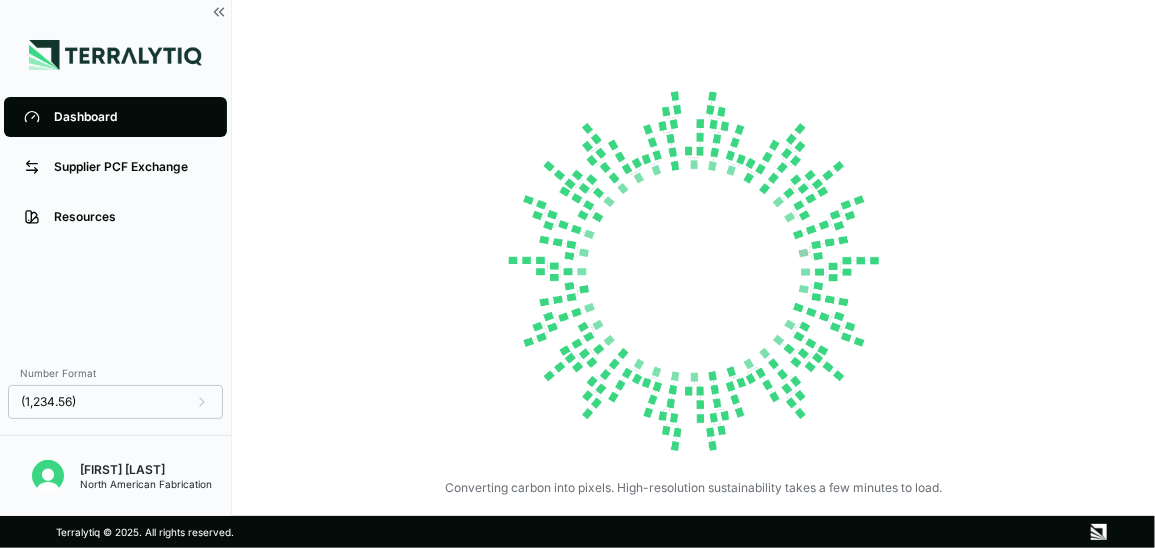 click on "Converting carbon into pixels. High-resolution sustainability takes a few minutes to load." at bounding box center (693, 284) 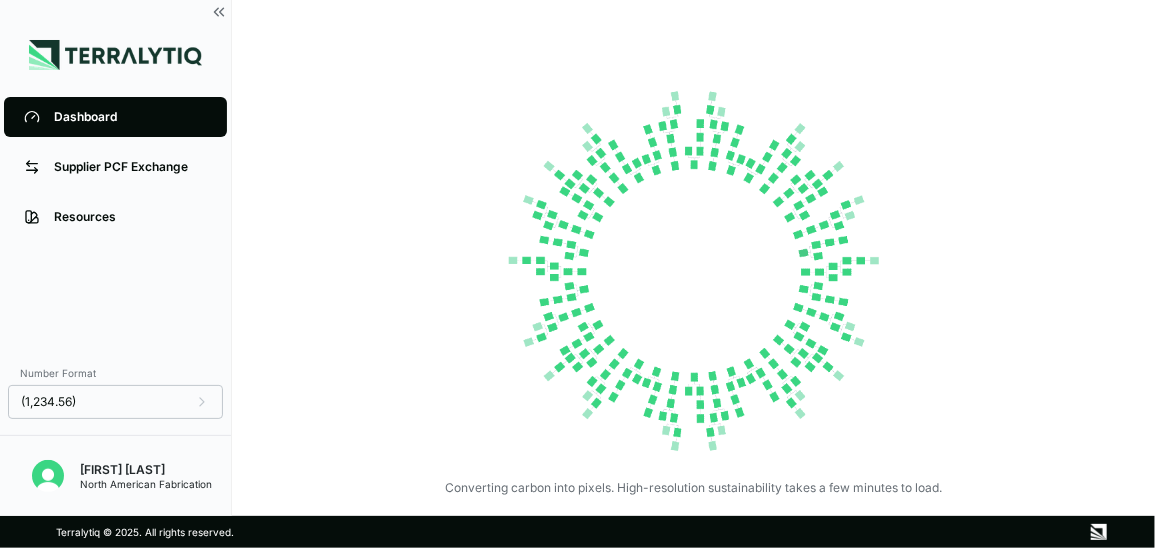 click on "Converting carbon into pixels. High-resolution sustainability takes a few minutes to load." at bounding box center (693, 284) 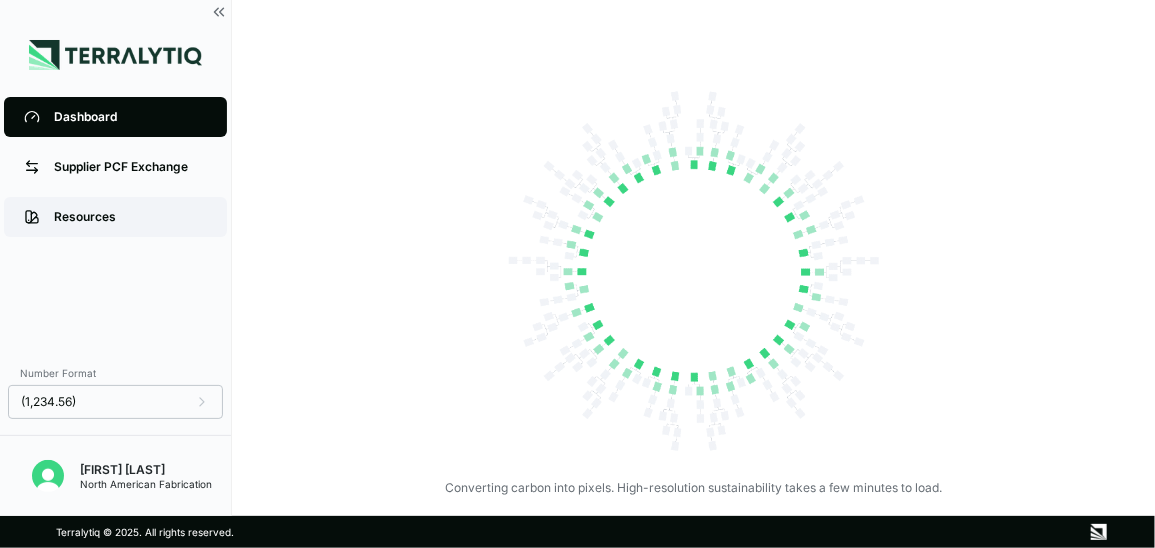 click on "Resources" at bounding box center [115, 217] 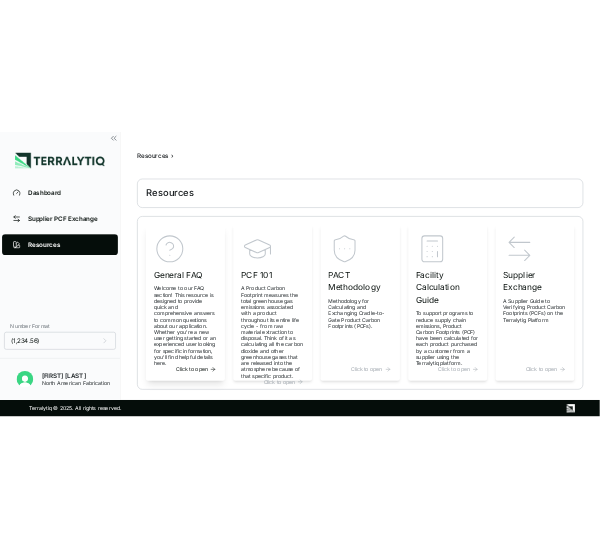 scroll, scrollTop: 5, scrollLeft: 0, axis: vertical 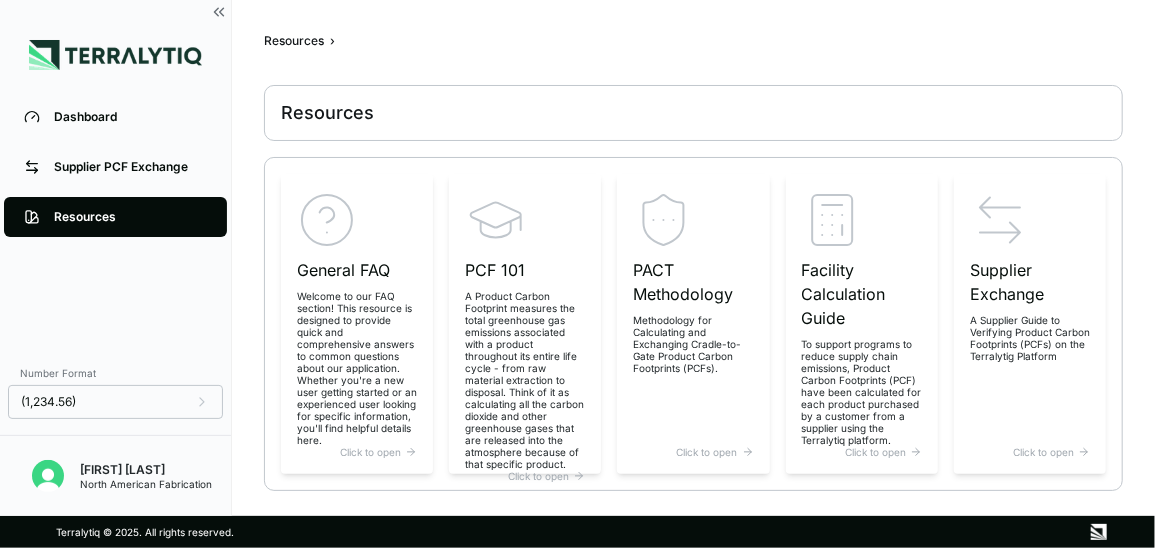 click on "Resources › Resources General FAQ Welcome to our FAQ section! This resource is designed to provide quick and comprehensive answers to common questions about our application. Whether you're a new user getting started or an experienced user looking for specific information, you'll find helpful details here. Click to open  PCF 101 A Product Carbon Footprint measures the total greenhouse gas emissions associated with a product throughout its entire life cycle - from raw material extraction to disposal. Think of it as calculating all the carbon dioxide and other greenhouse gases that are released into the atmosphere because of that specific product. Click to open  PACT Methodology Methodology for Calculating and Exchanging Cradle-to-Gate Product Carbon Footprints (PCFs). Click to open  Facility Calculation Guide To support programs to reduce supply chain emissions, Product Carbon Footprints (PCF) have been calculated for each product purchased by a customer from a supplier using the Terralytiq platform." at bounding box center [693, 259] 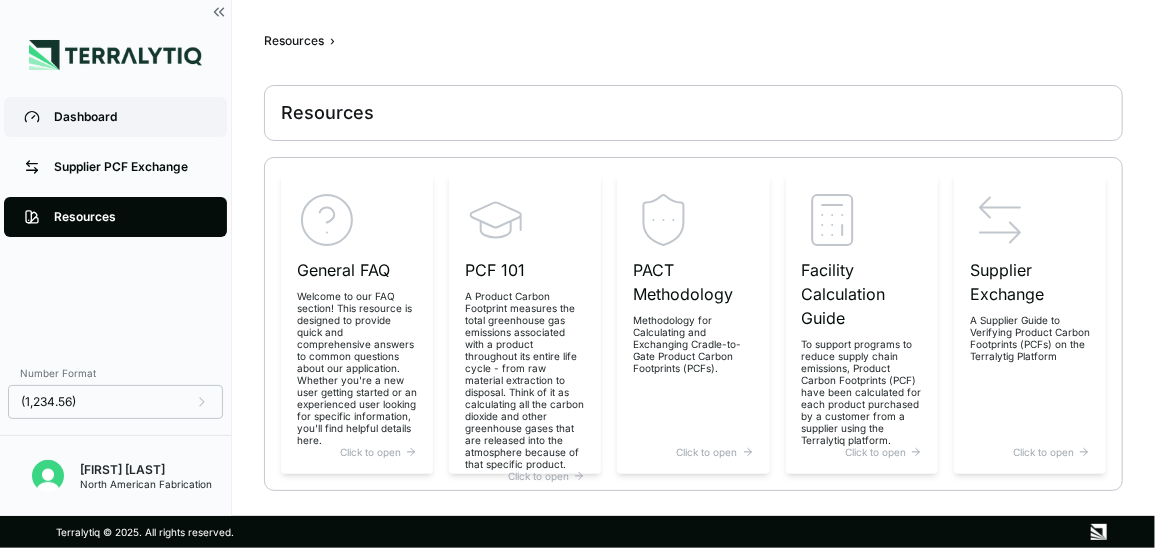 click on "Dashboard" at bounding box center (115, 117) 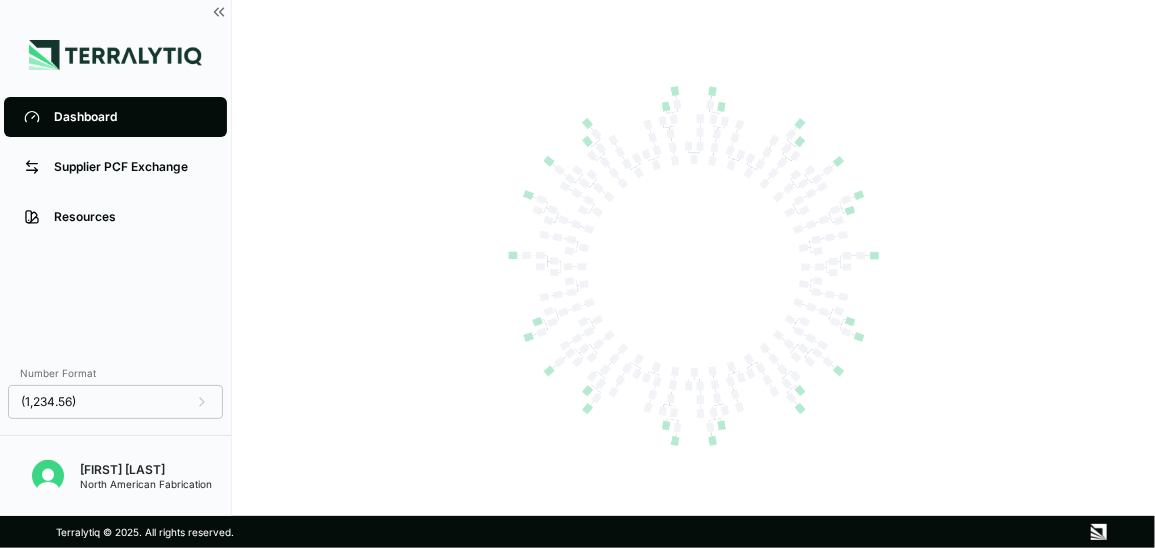 click at bounding box center (693, 267) 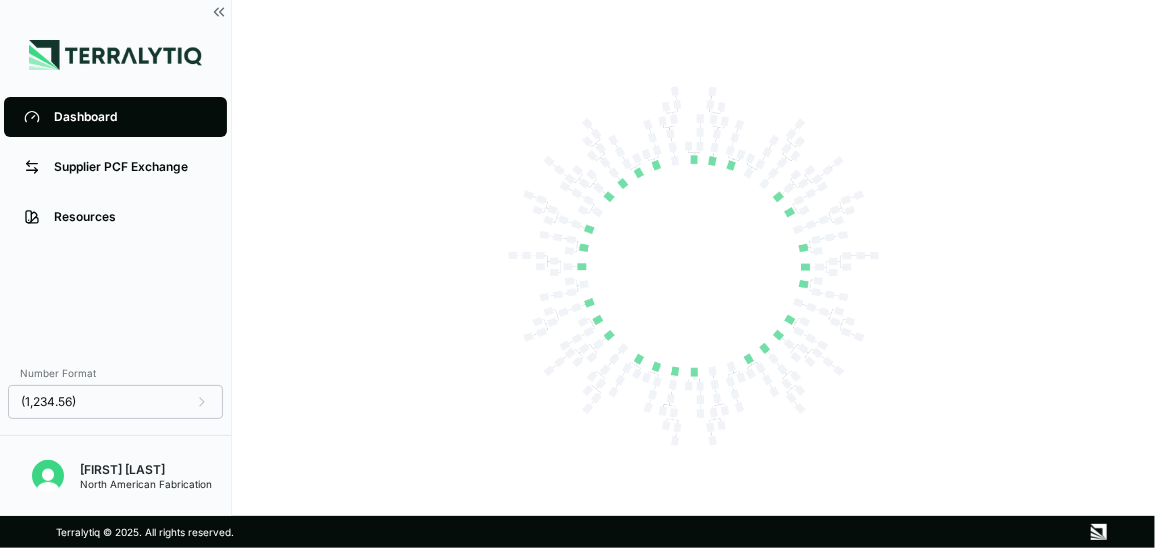 drag, startPoint x: 770, startPoint y: 120, endPoint x: 888, endPoint y: 398, distance: 302.00662 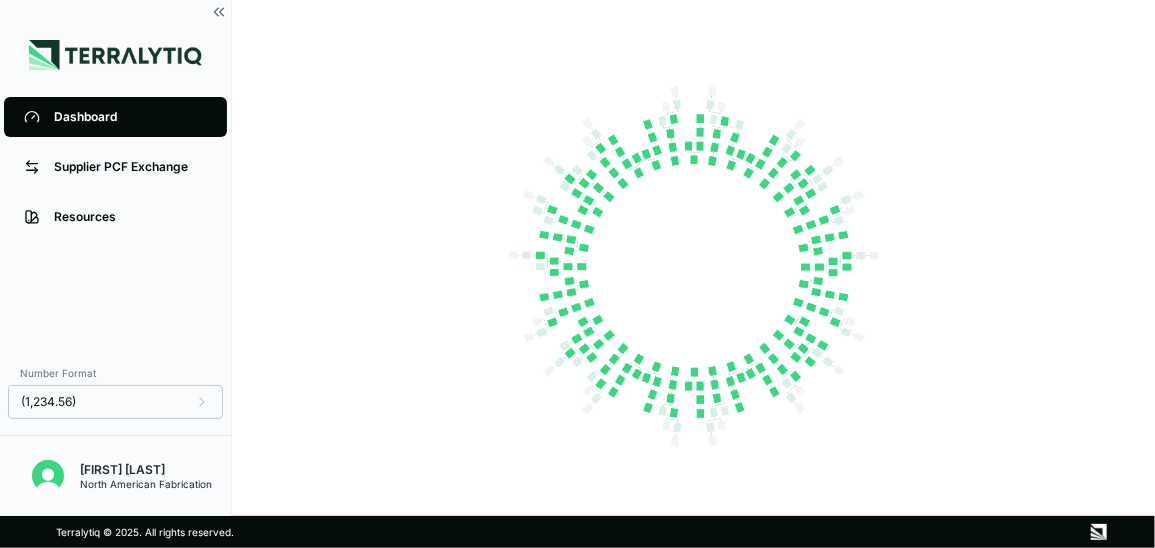 click at bounding box center [694, 267] 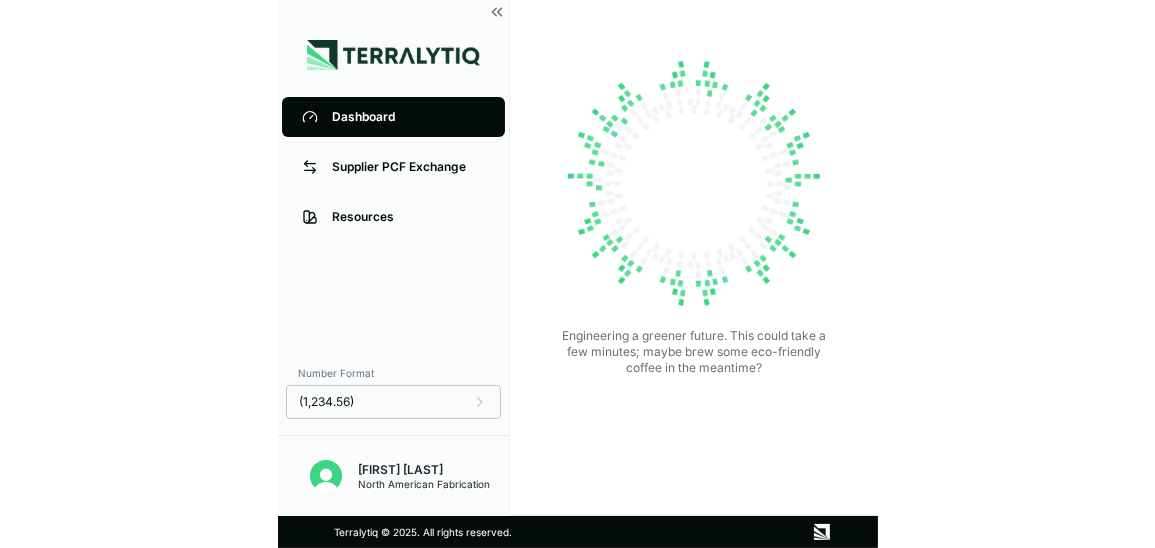 scroll, scrollTop: 0, scrollLeft: 0, axis: both 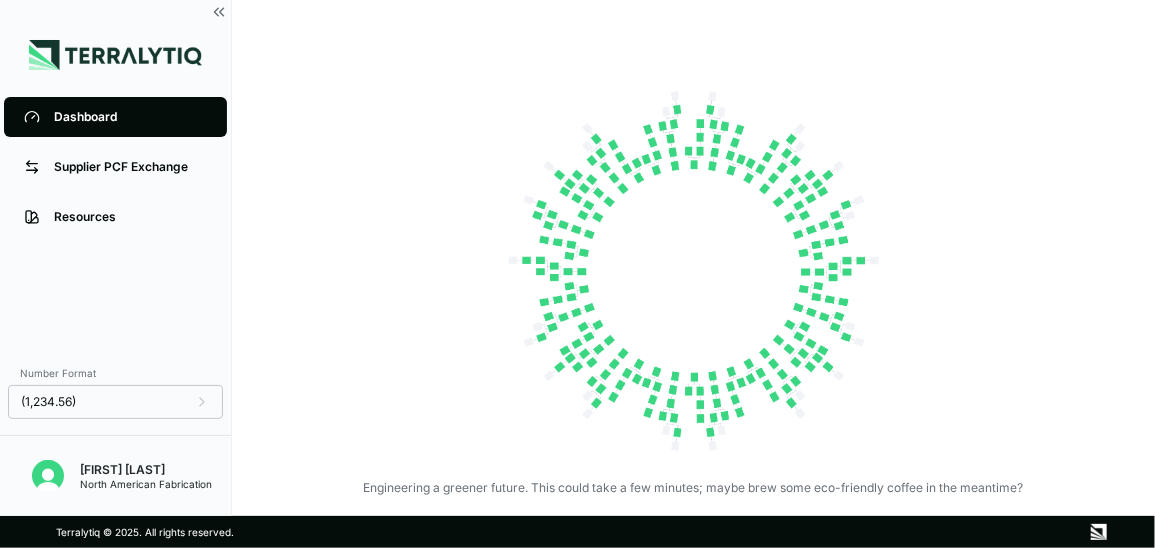 drag, startPoint x: 407, startPoint y: 259, endPoint x: 339, endPoint y: 184, distance: 101.23734 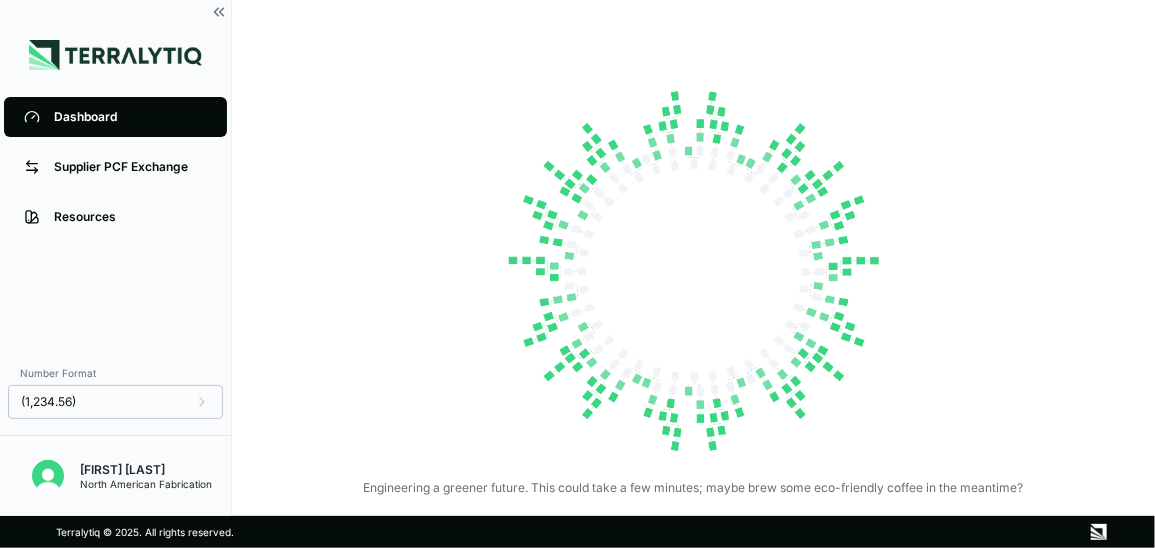 click on "Engineering a greener future. This could take a few minutes; maybe brew some eco-friendly coffee in the meantime?" at bounding box center [693, 284] 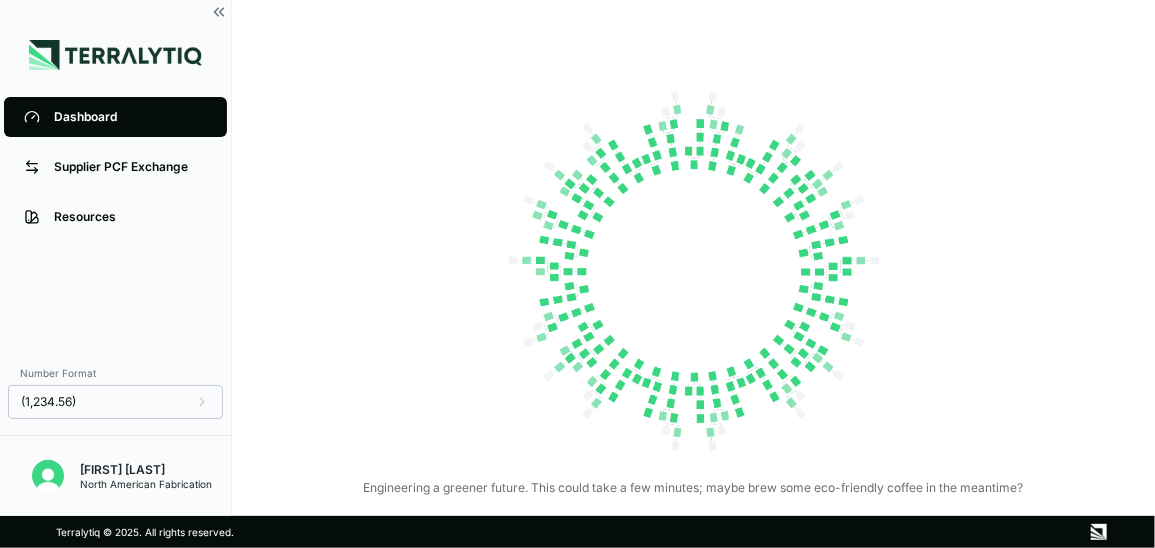 drag, startPoint x: 950, startPoint y: 258, endPoint x: 936, endPoint y: 258, distance: 14 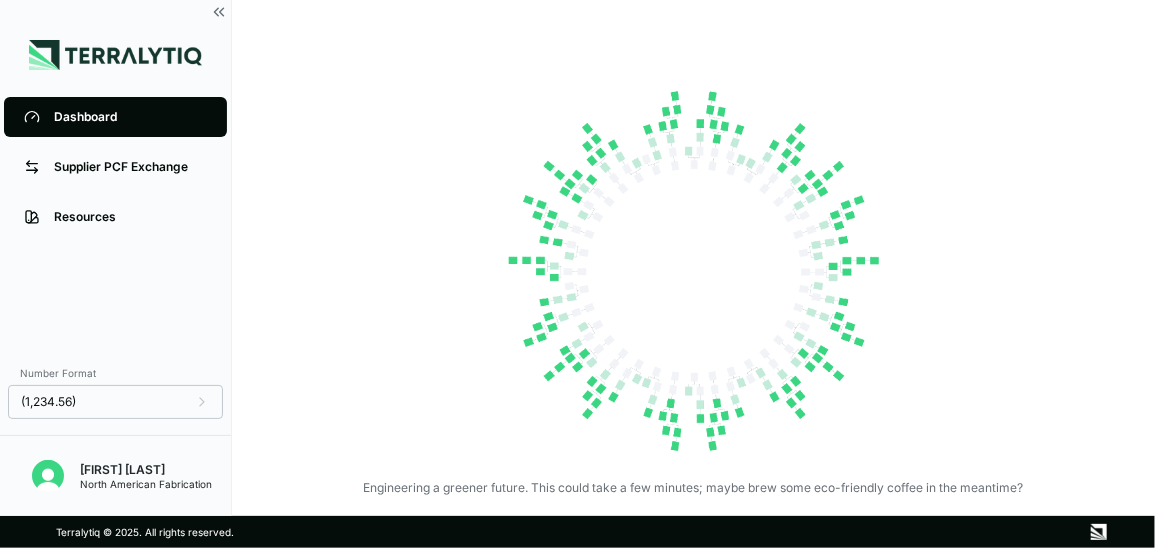 click on "Engineering a greener future. This could take a few minutes; maybe brew some eco-friendly coffee in the meantime?" at bounding box center [693, 284] 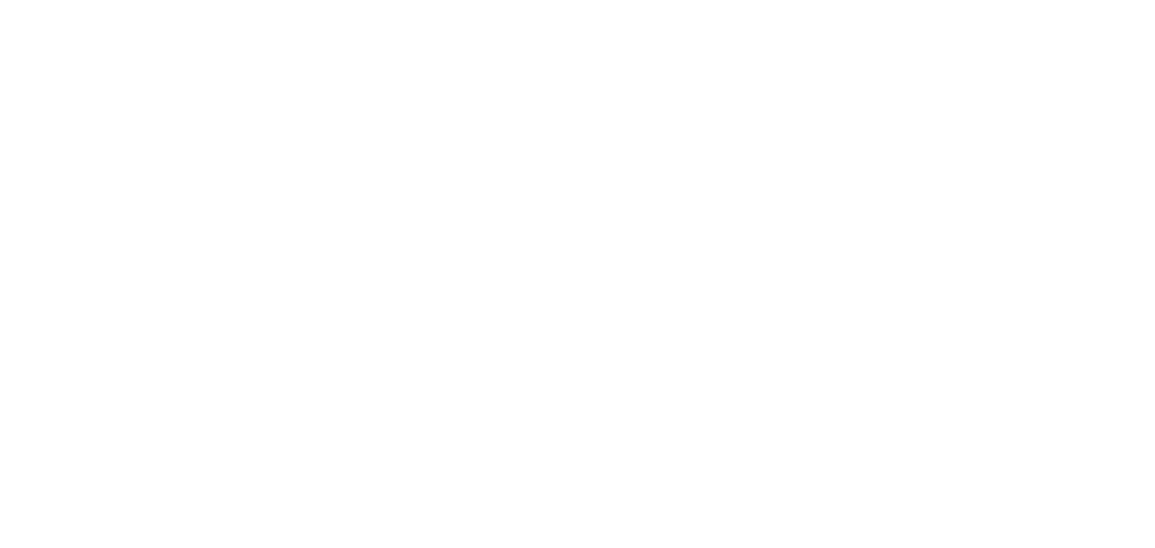 scroll, scrollTop: 0, scrollLeft: 0, axis: both 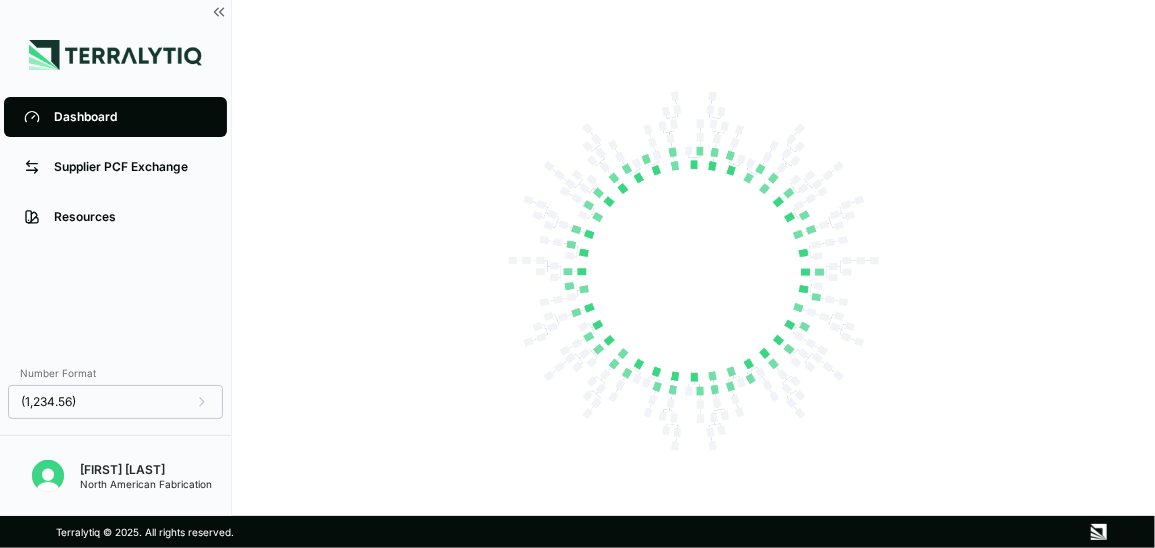 click on "Dashboard Supplier PCF Exchange Resources Number Format (1,234.56) [FIRST] [LAST] North American Fabrication Terralytiq © 2025. All rights reserved." at bounding box center (577, 274) 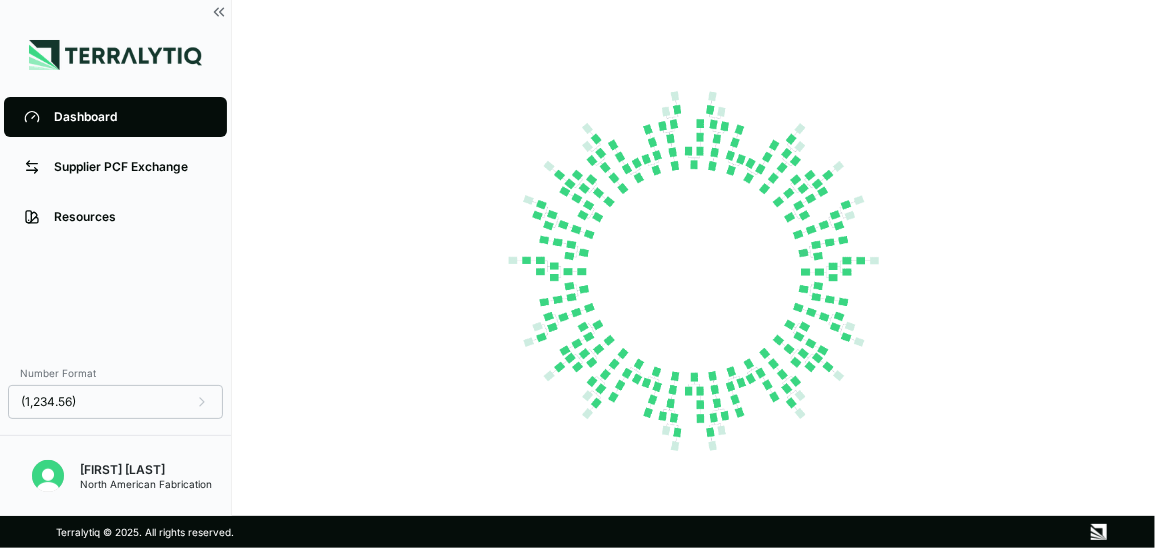 click on "Dashboard Supplier PCF Exchange Resources Number Format (1,234.56) [FIRST] [LAST] North American Fabrication Terralytiq © 2025. All rights reserved." at bounding box center (577, 274) 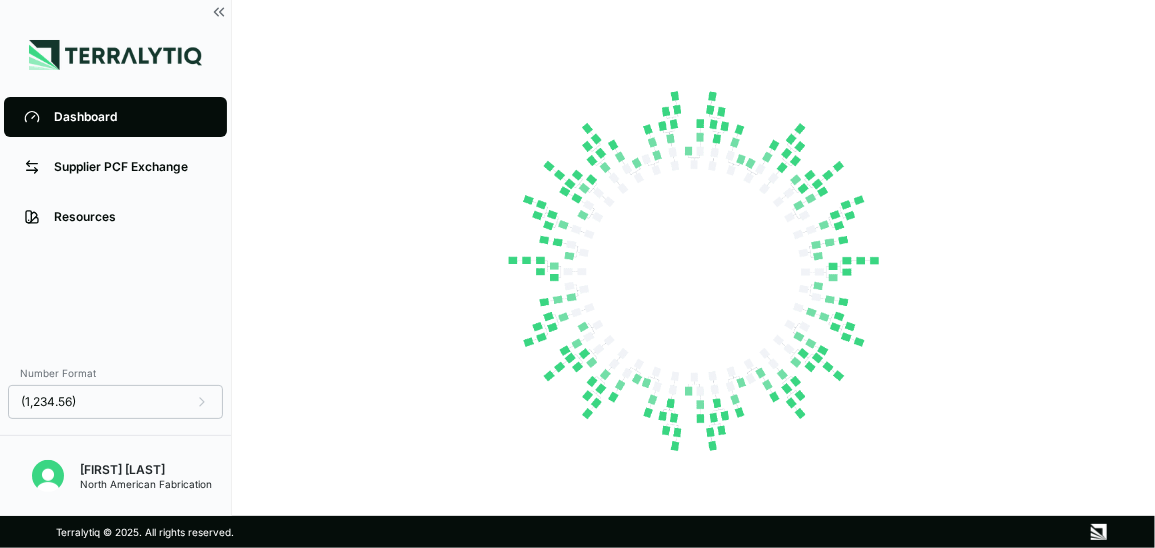 click at bounding box center (693, 272) 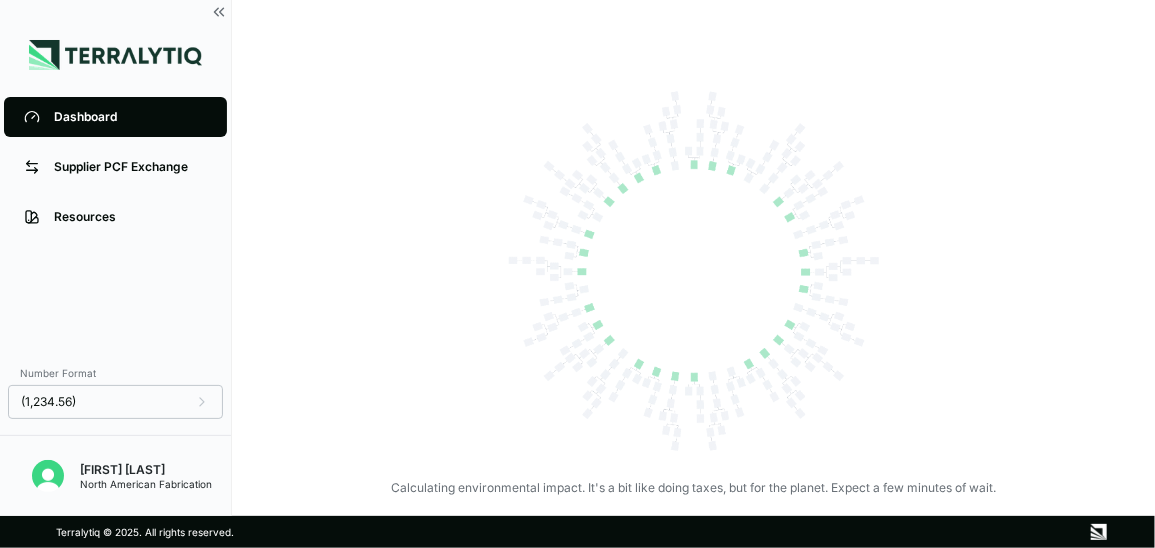 click at bounding box center (694, 272) 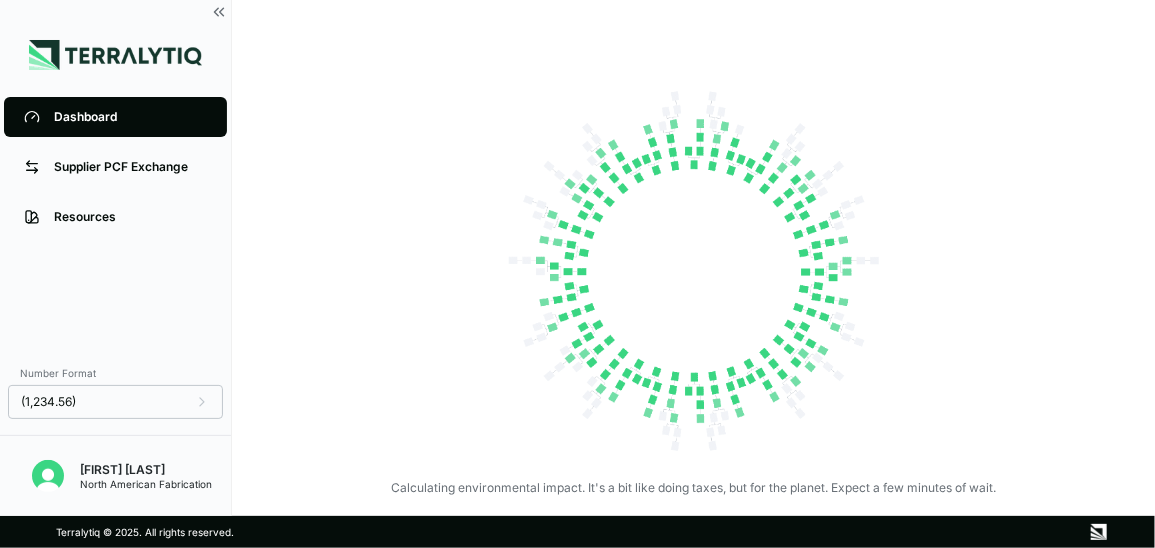 click on "Calculating environmental impact. It's a bit like doing taxes, but for the planet. Expect a few minutes of wait." at bounding box center [693, 284] 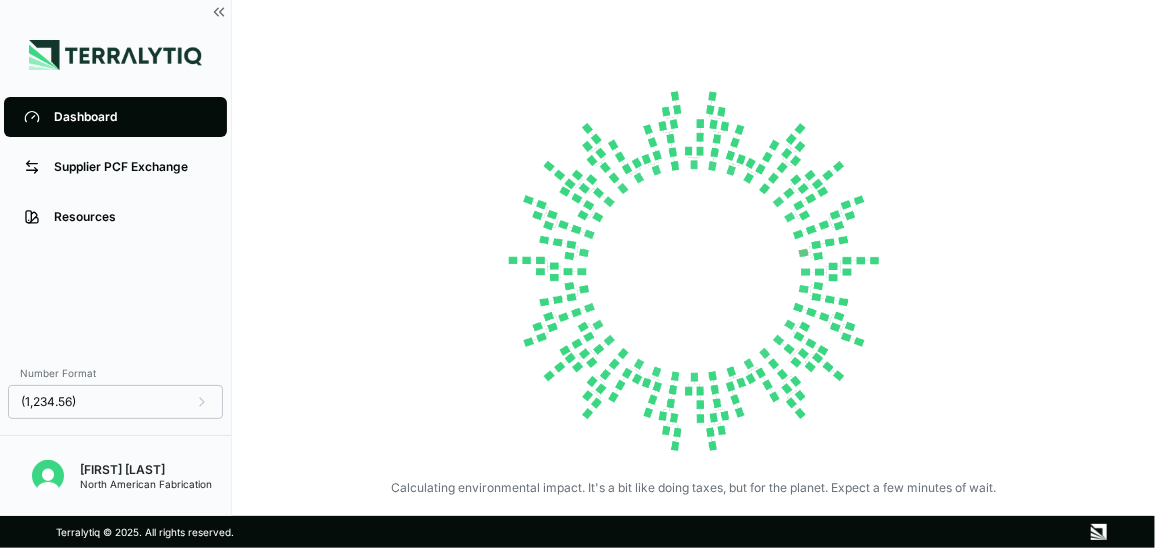 drag, startPoint x: 920, startPoint y: 174, endPoint x: 861, endPoint y: 169, distance: 59.211487 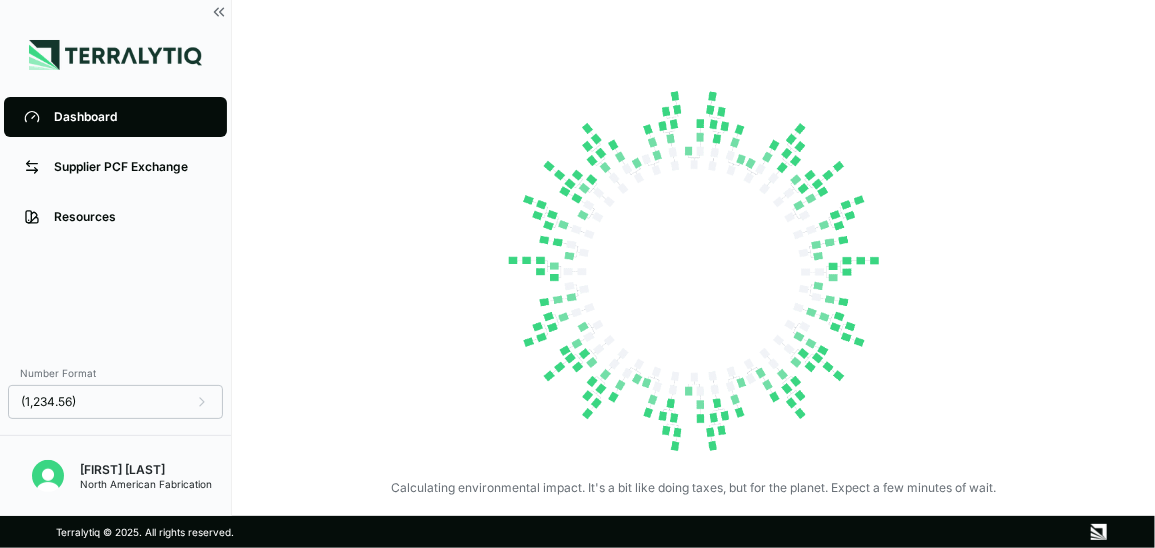 click on "Calculating environmental impact. It's a bit like doing taxes, but for the planet. Expect a few minutes of wait." at bounding box center [693, 284] 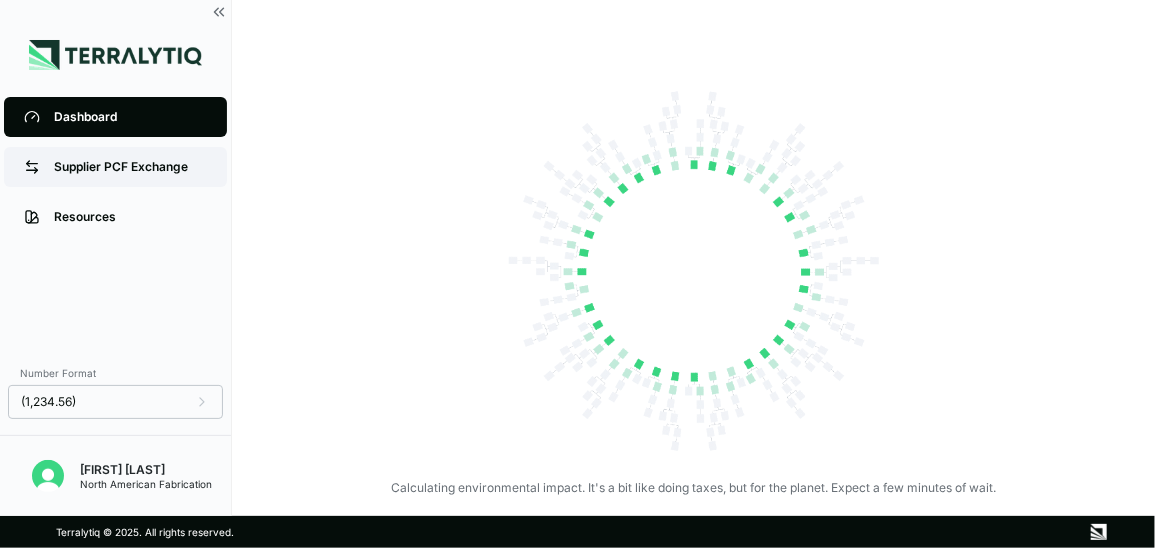 click on "Supplier PCF Exchange" at bounding box center [130, 167] 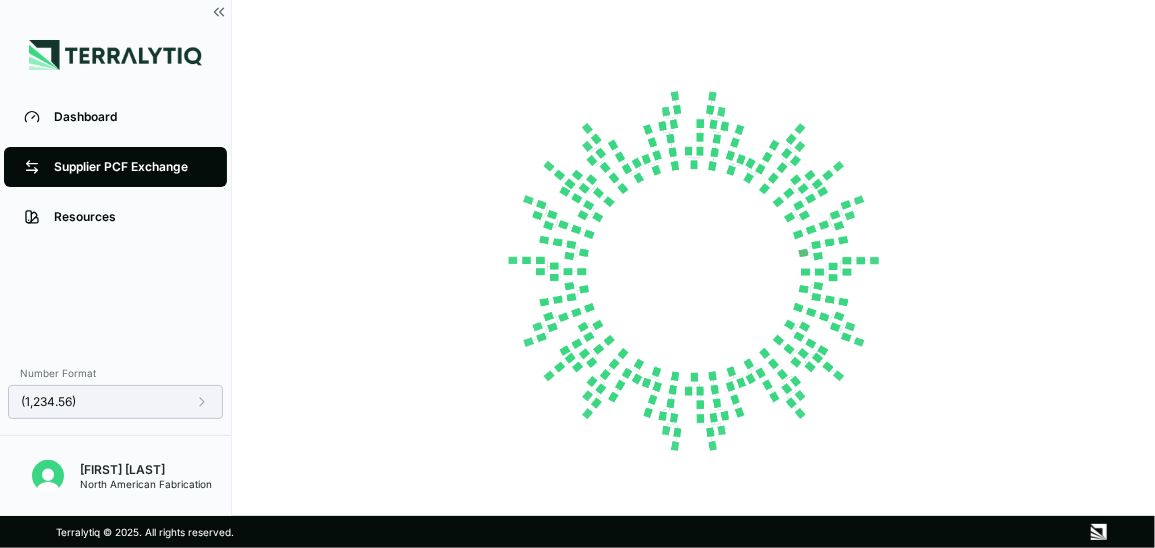 click on "(1,234.56)" at bounding box center (115, 402) 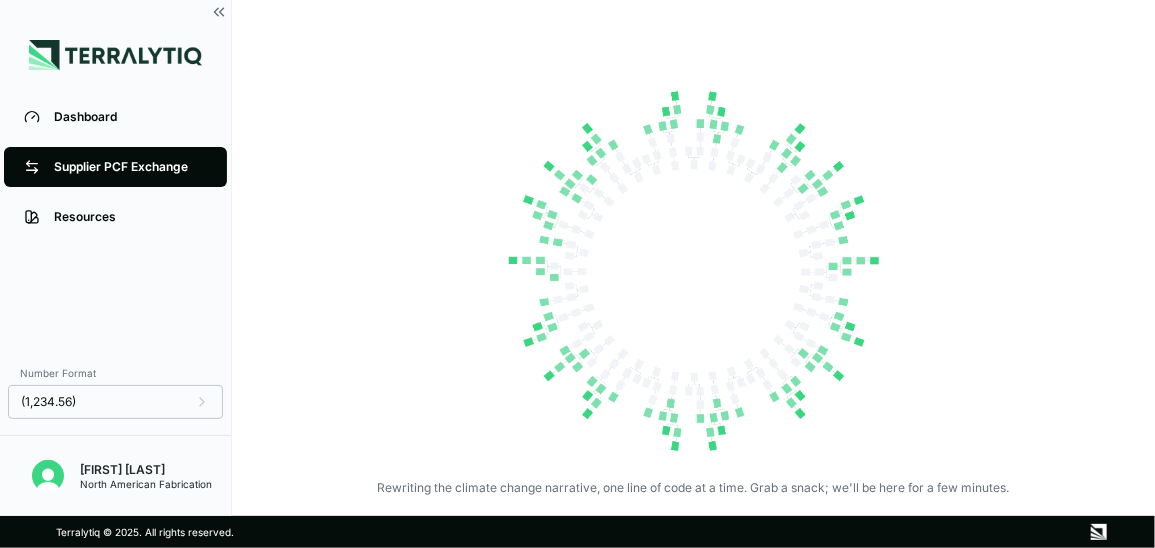 click on "Dashboard Supplier PCF Exchange Resources" at bounding box center (115, 222) 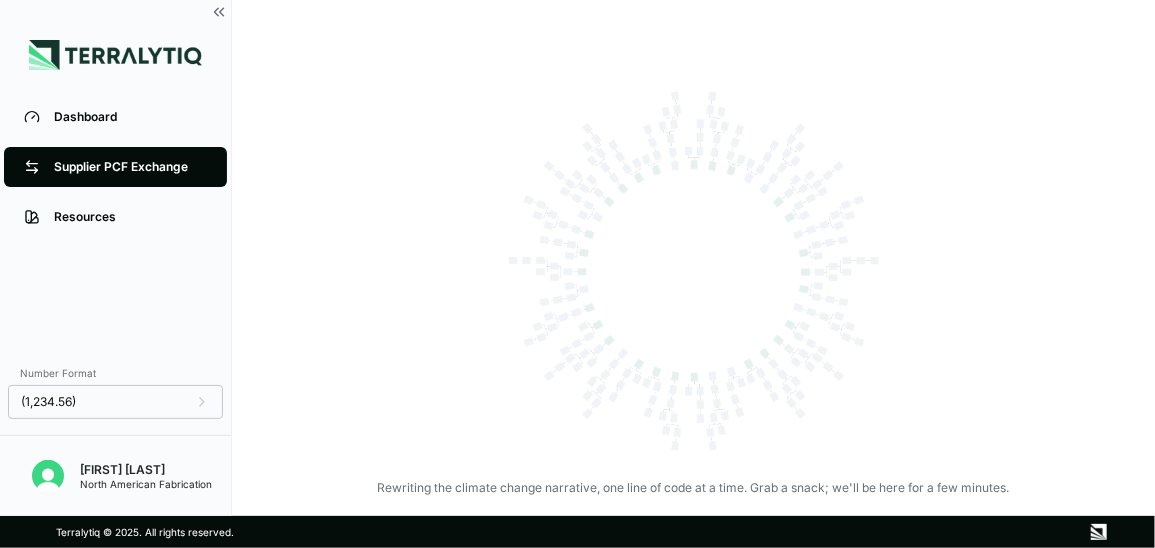 drag, startPoint x: 923, startPoint y: 290, endPoint x: 915, endPoint y: 297, distance: 10.630146 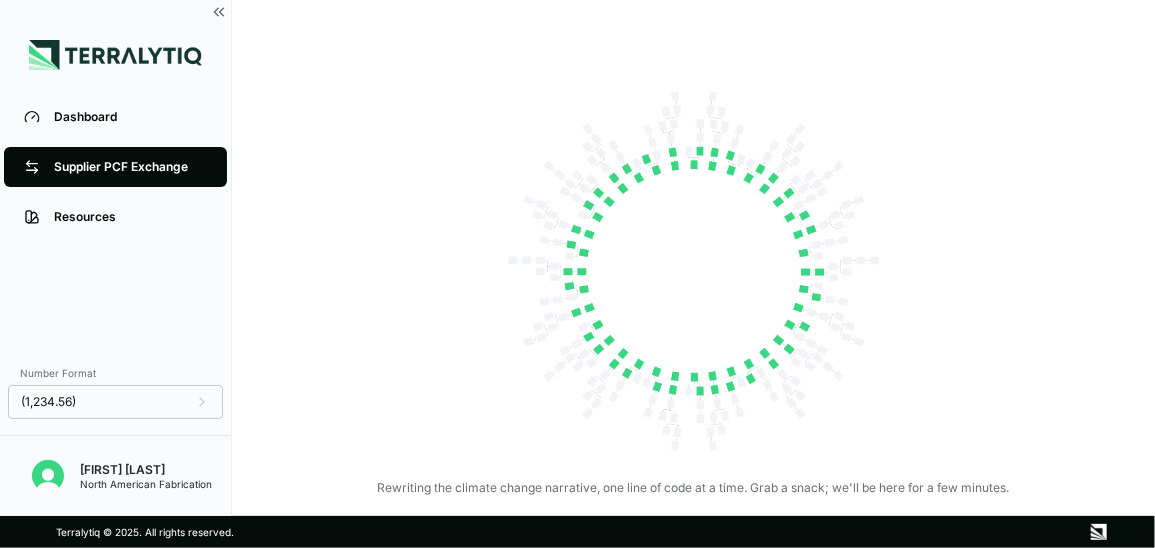 click on "Rewriting the climate change narrative, one line of code at a time. Grab a snack; we'll be here for a few minutes." at bounding box center [693, 284] 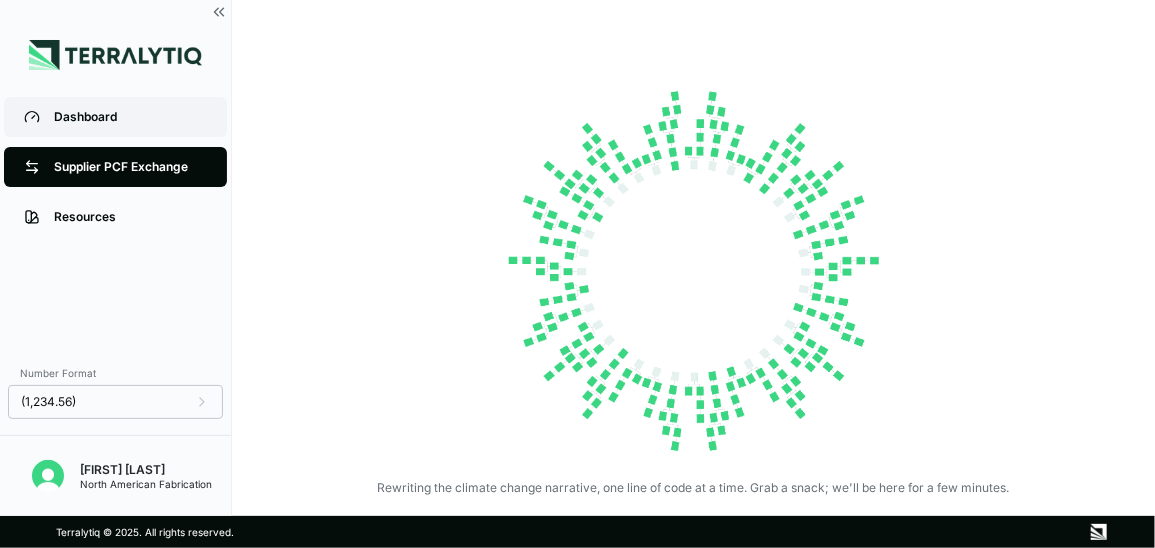 click on "Dashboard" at bounding box center [130, 117] 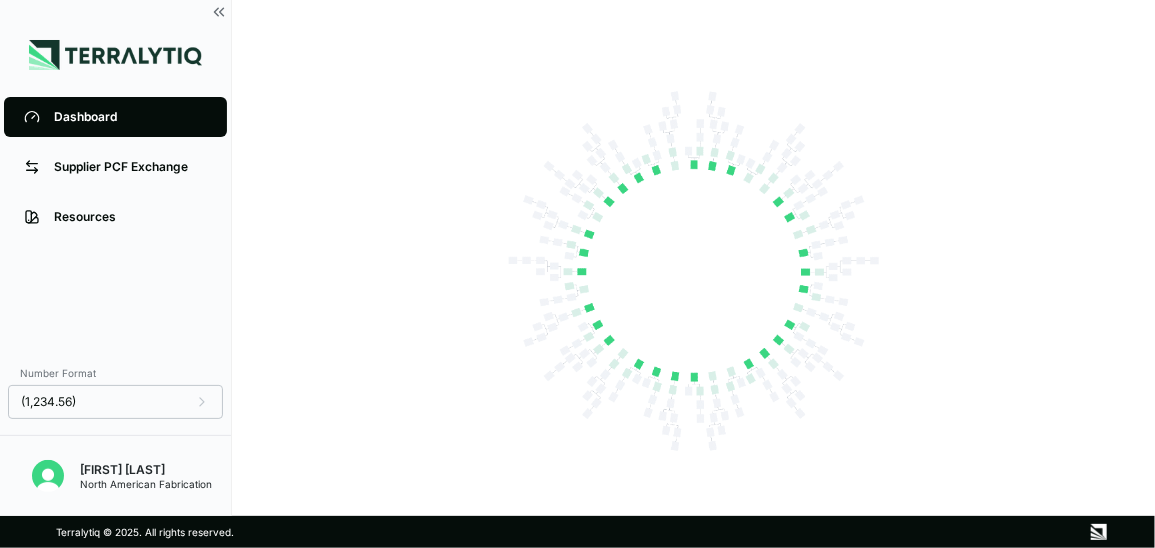 click at bounding box center [693, 272] 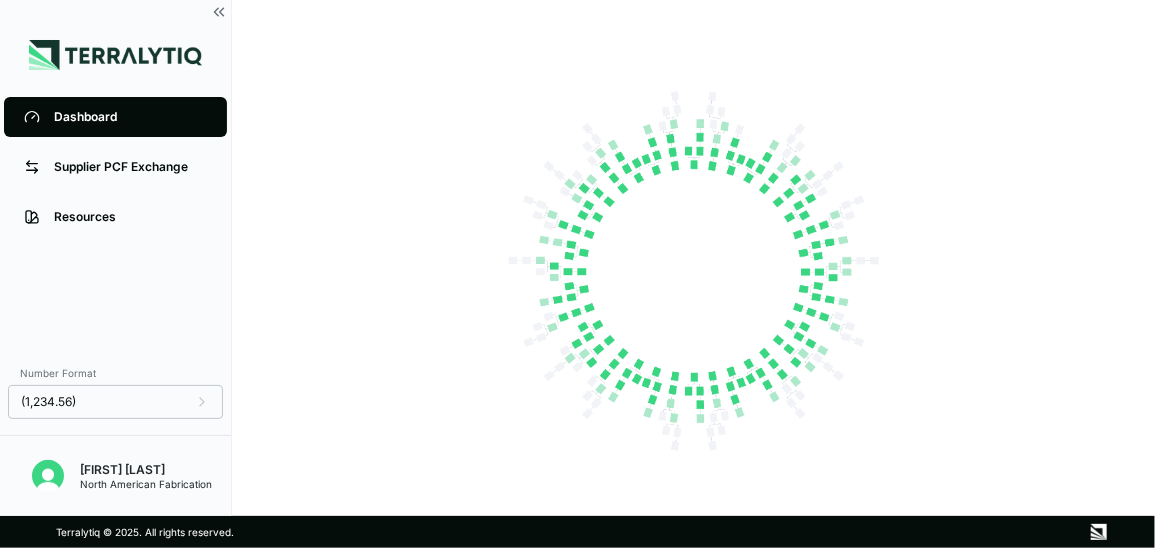 drag, startPoint x: 1088, startPoint y: 2, endPoint x: 403, endPoint y: 159, distance: 702.7617 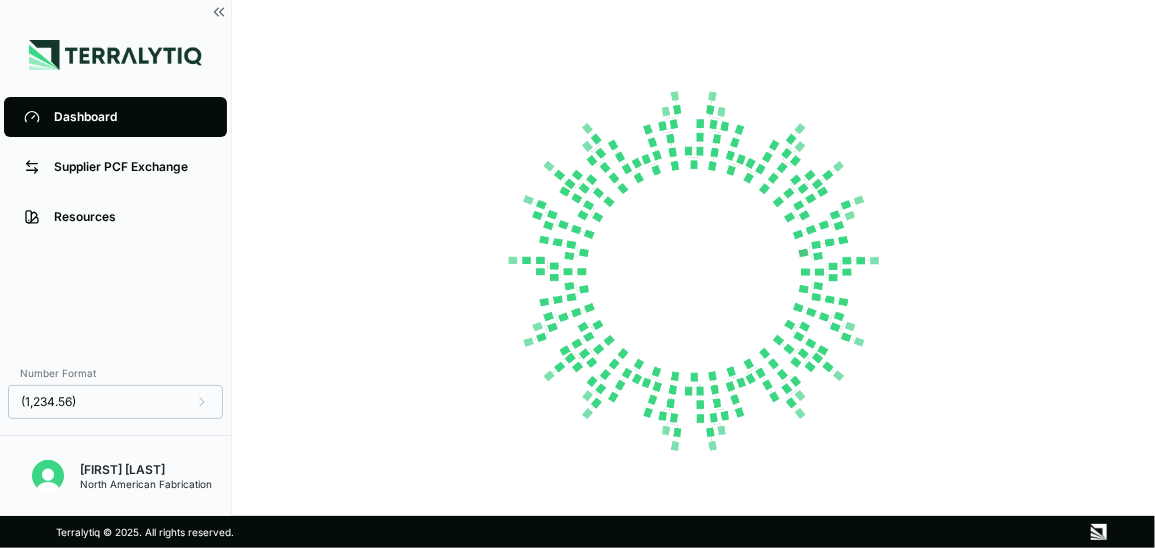 click at bounding box center (693, 272) 